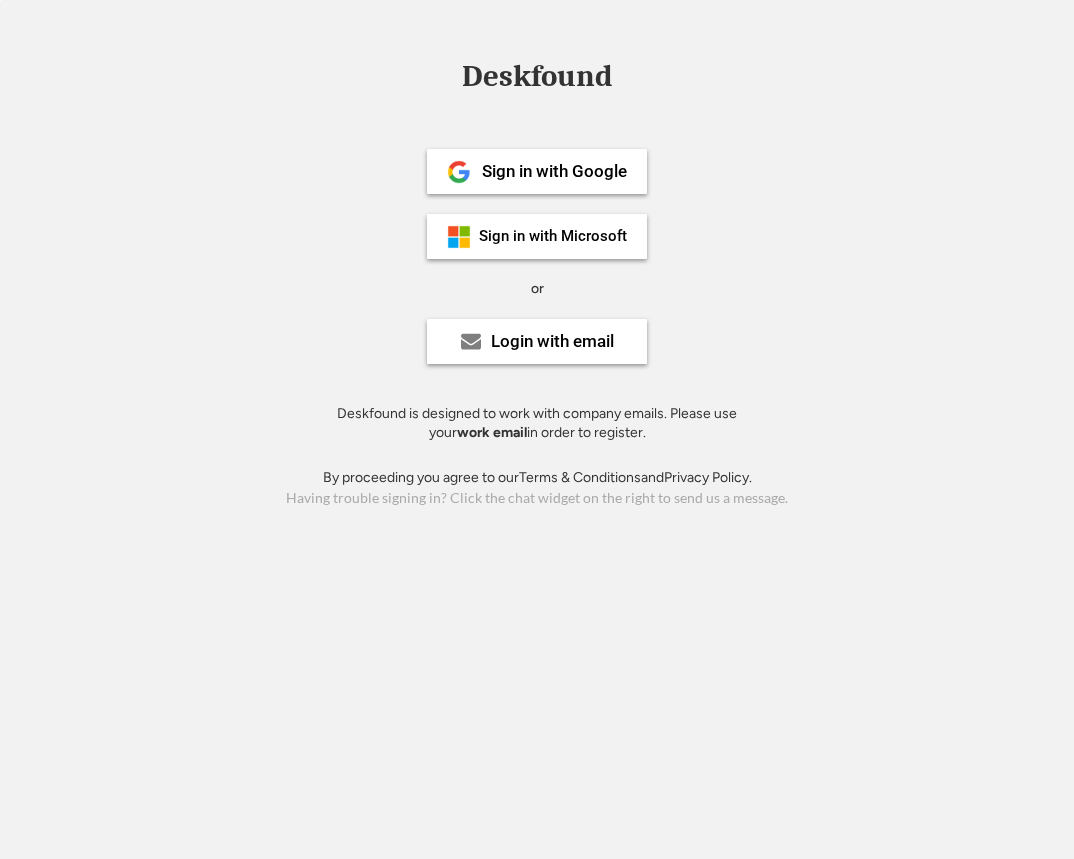scroll, scrollTop: 0, scrollLeft: 0, axis: both 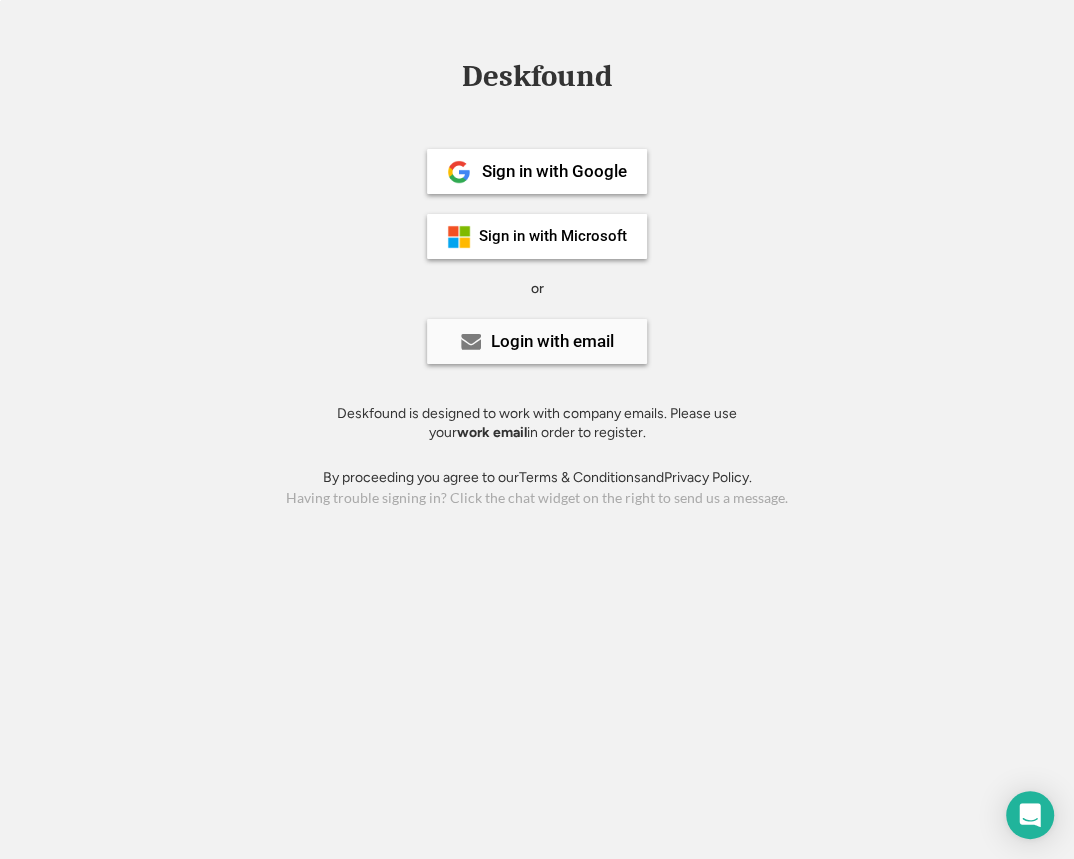 click on "Login with email" at bounding box center (552, 341) 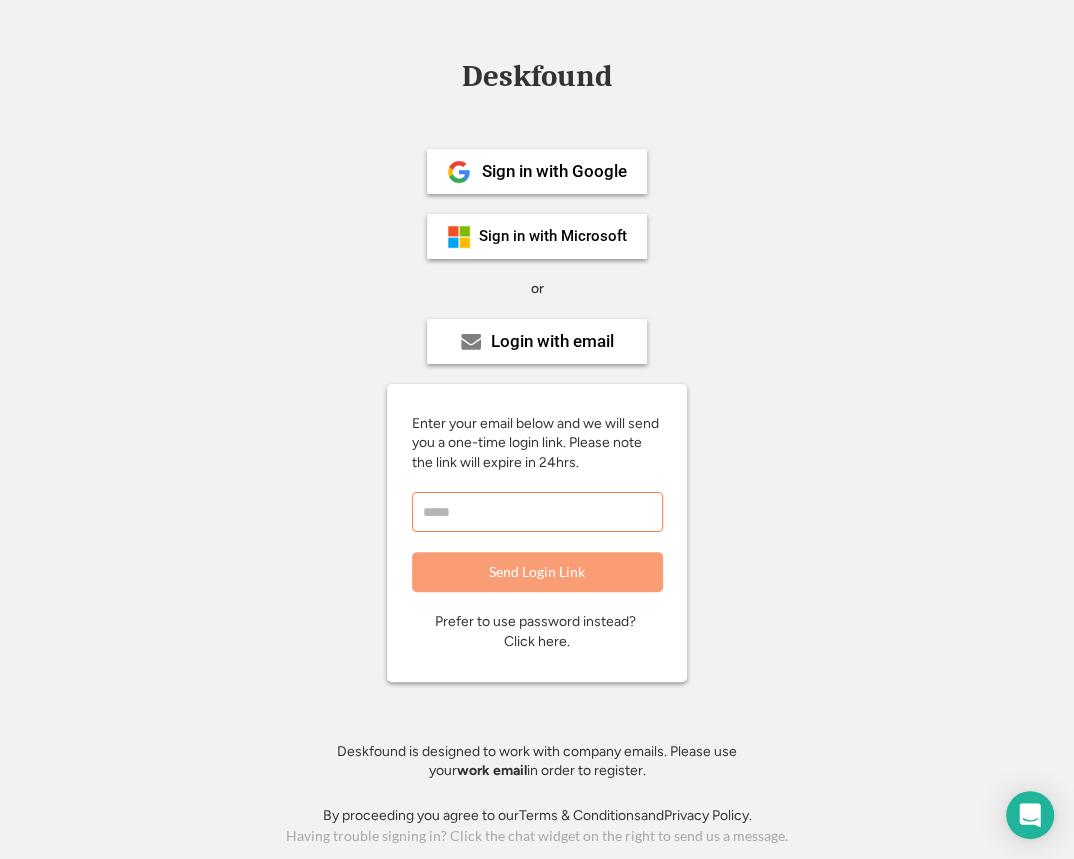 click at bounding box center [537, 512] 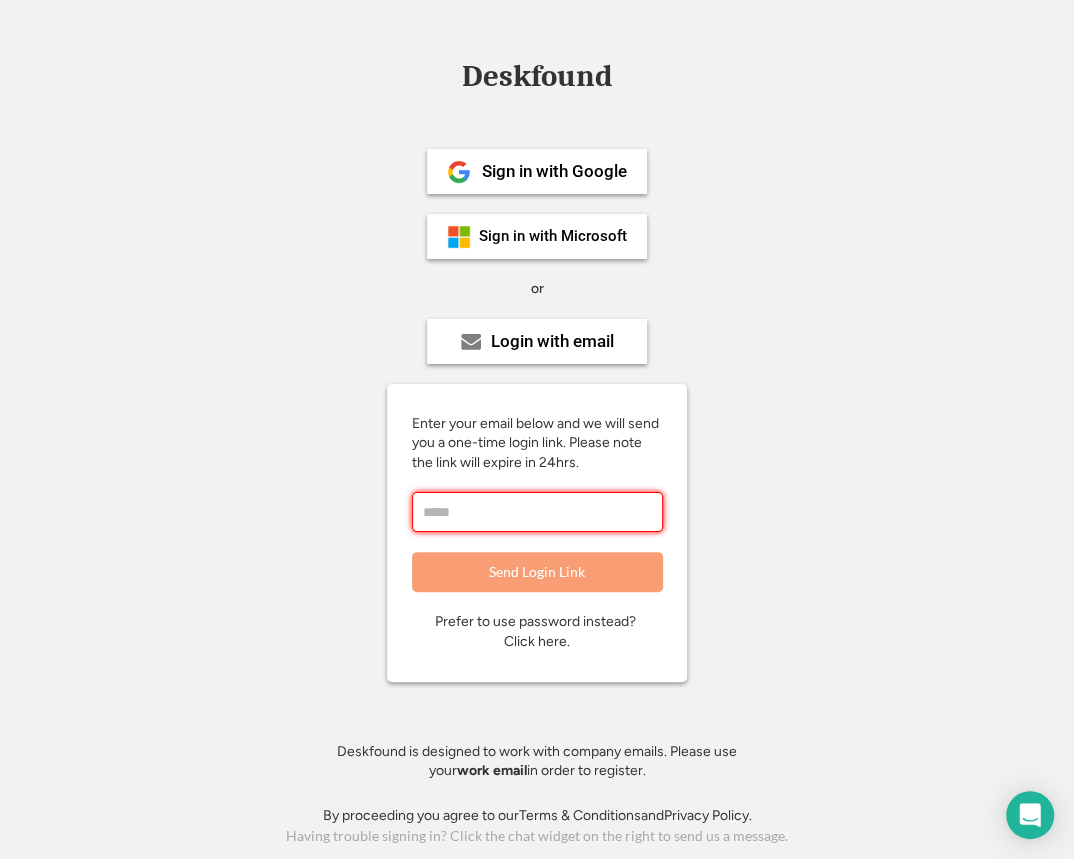 paste on "**********" 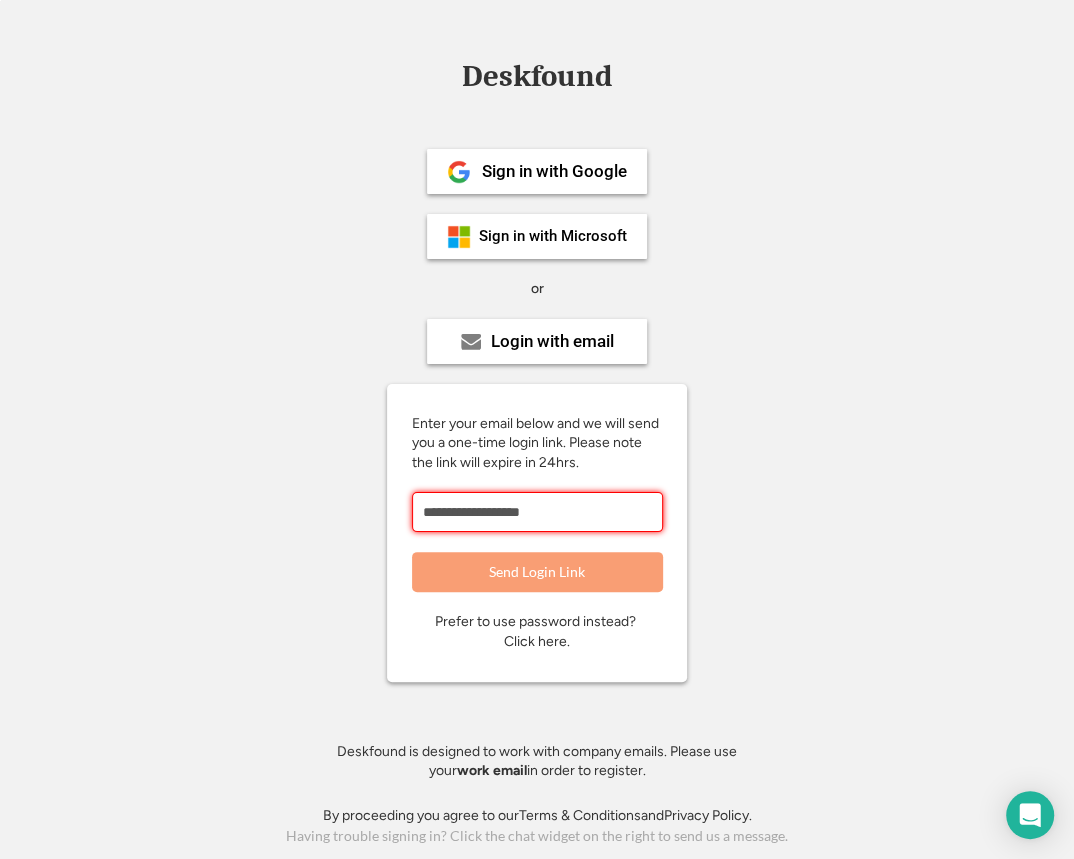 type on "**********" 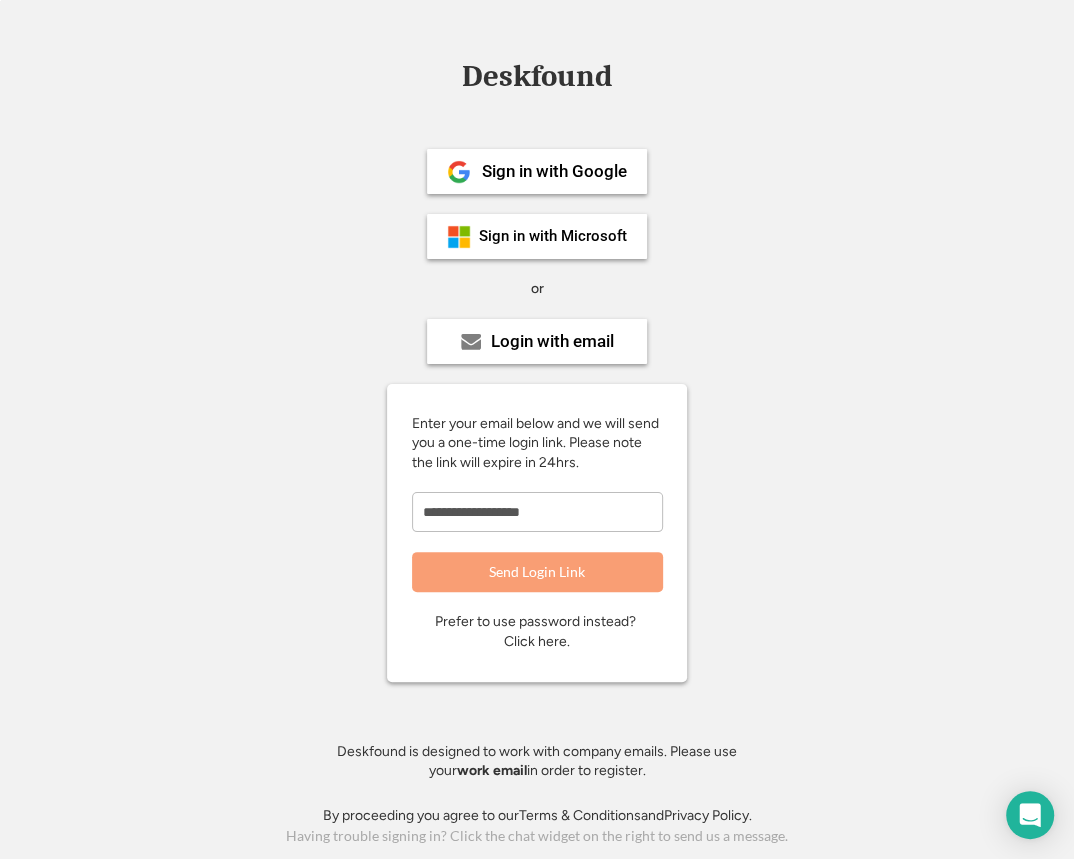 type 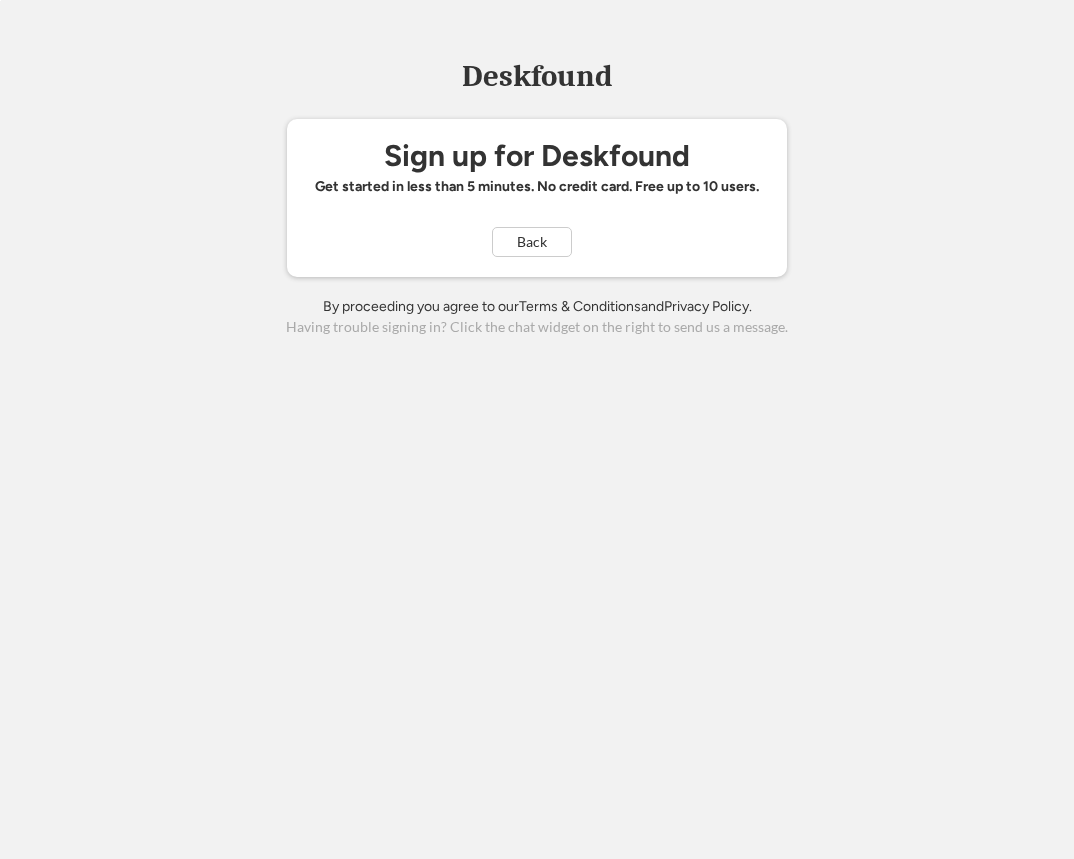 scroll, scrollTop: 0, scrollLeft: 0, axis: both 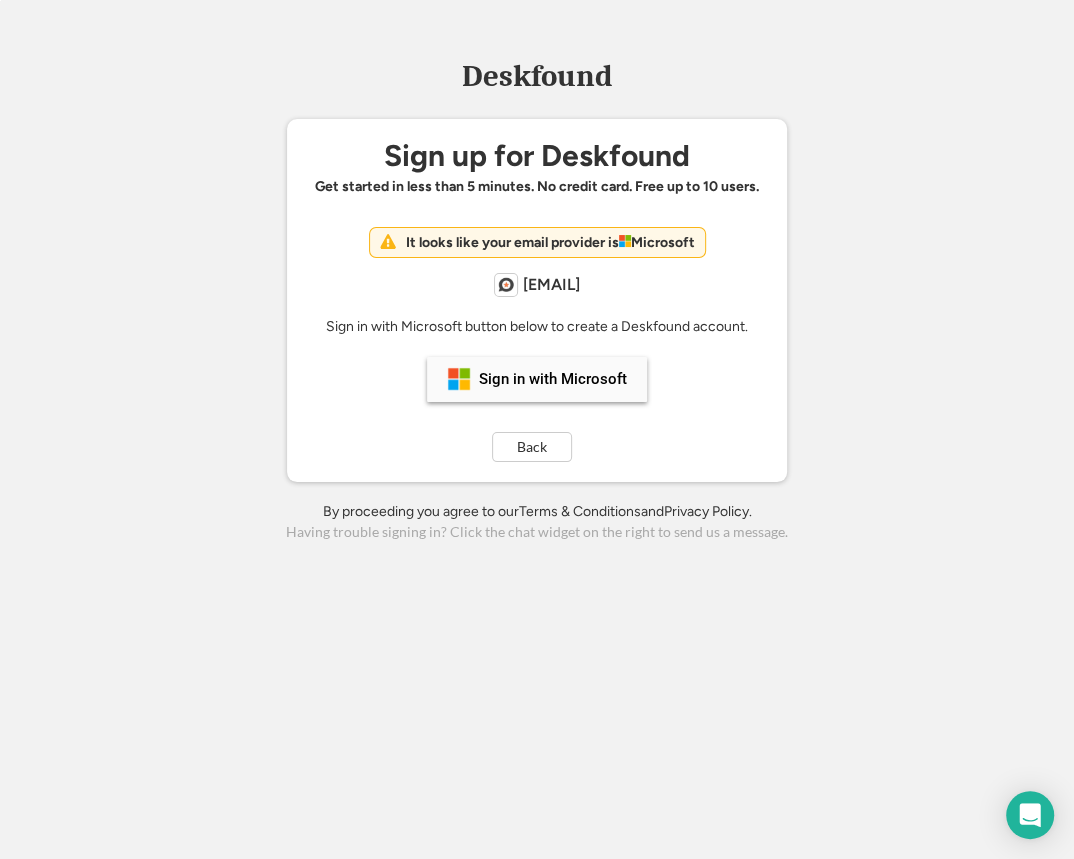 click on "Sign in with Microsoft" at bounding box center [553, 379] 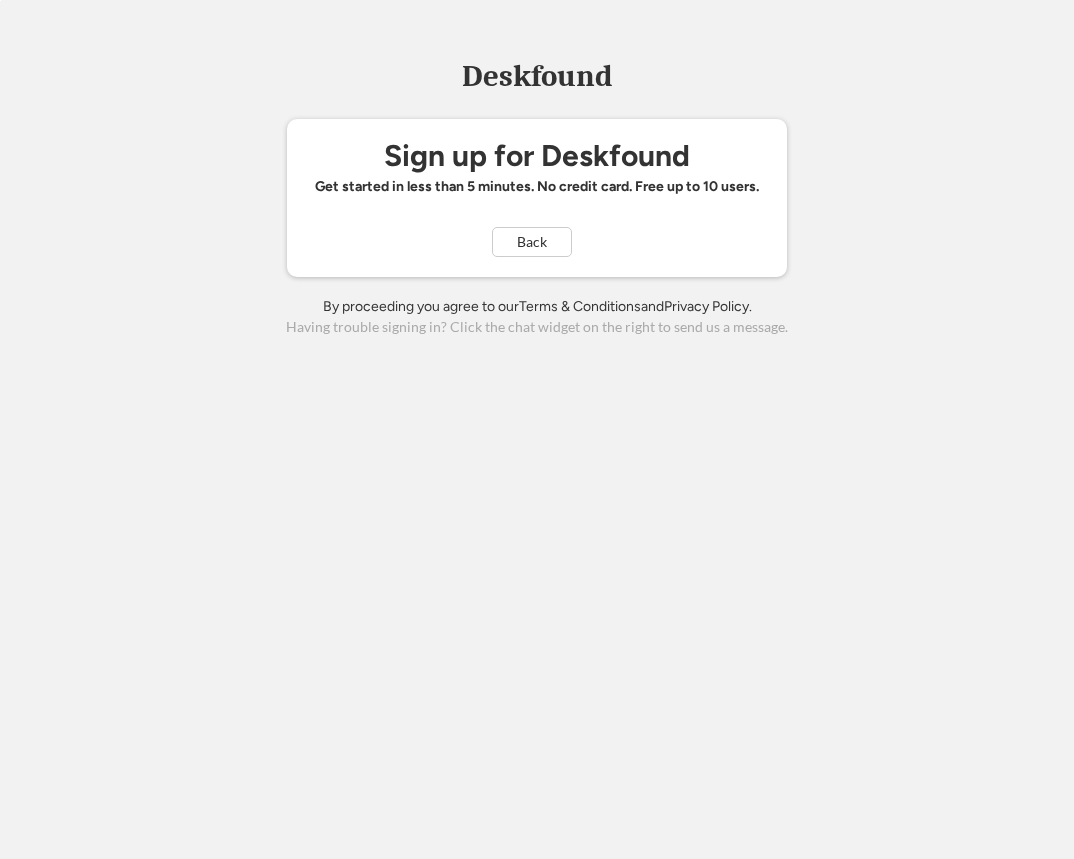 scroll, scrollTop: 0, scrollLeft: 0, axis: both 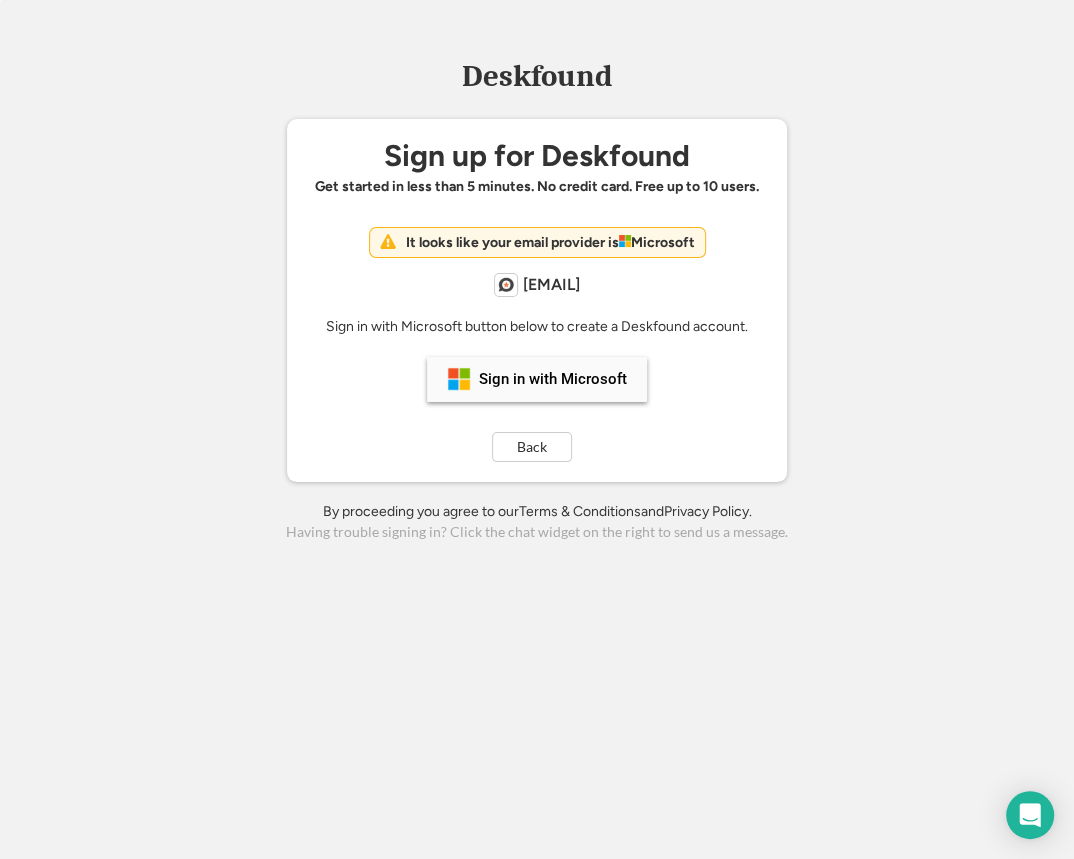 click on "Sign in with Microsoft" at bounding box center [553, 379] 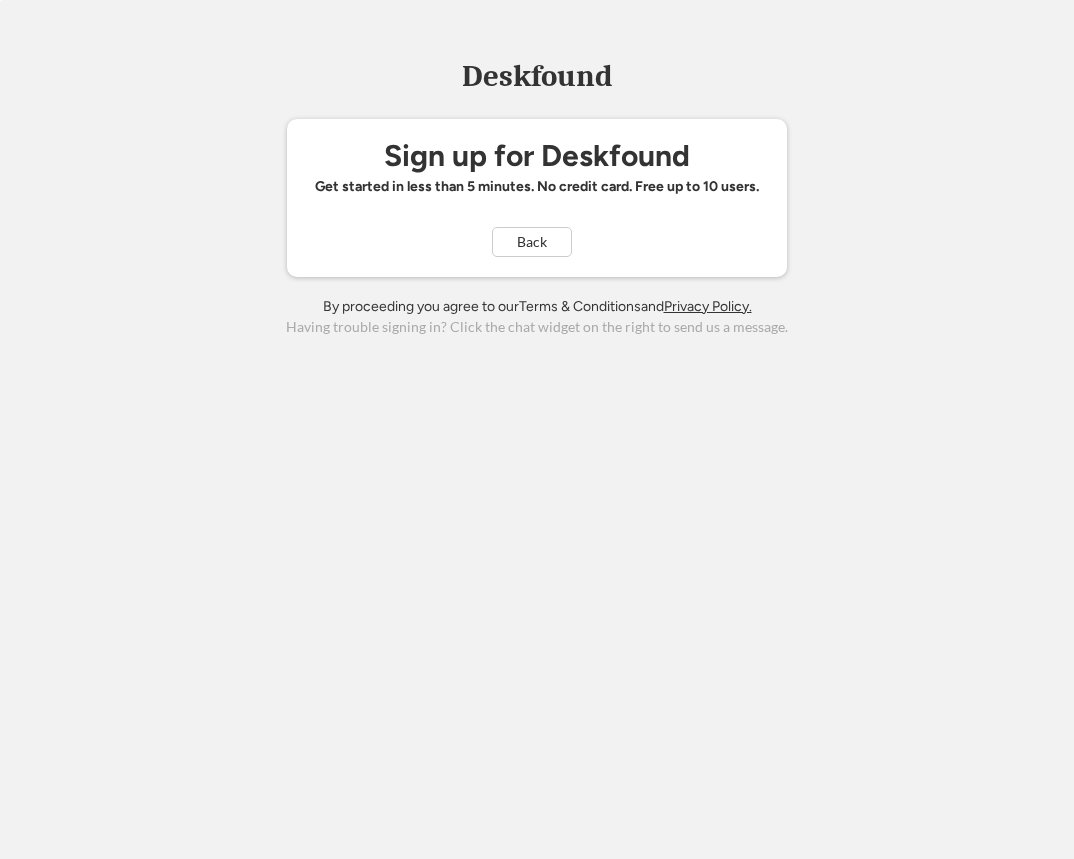 scroll, scrollTop: 0, scrollLeft: 0, axis: both 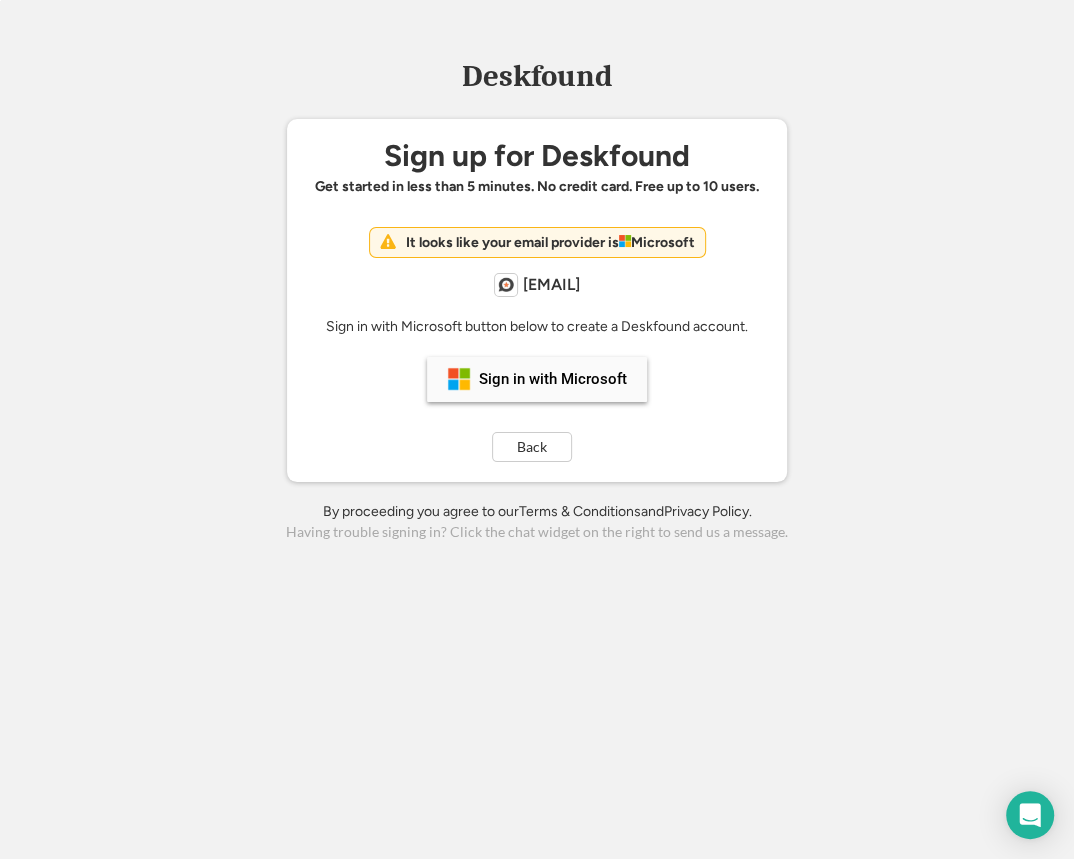 click on "Sign in with Microsoft" at bounding box center (537, 379) 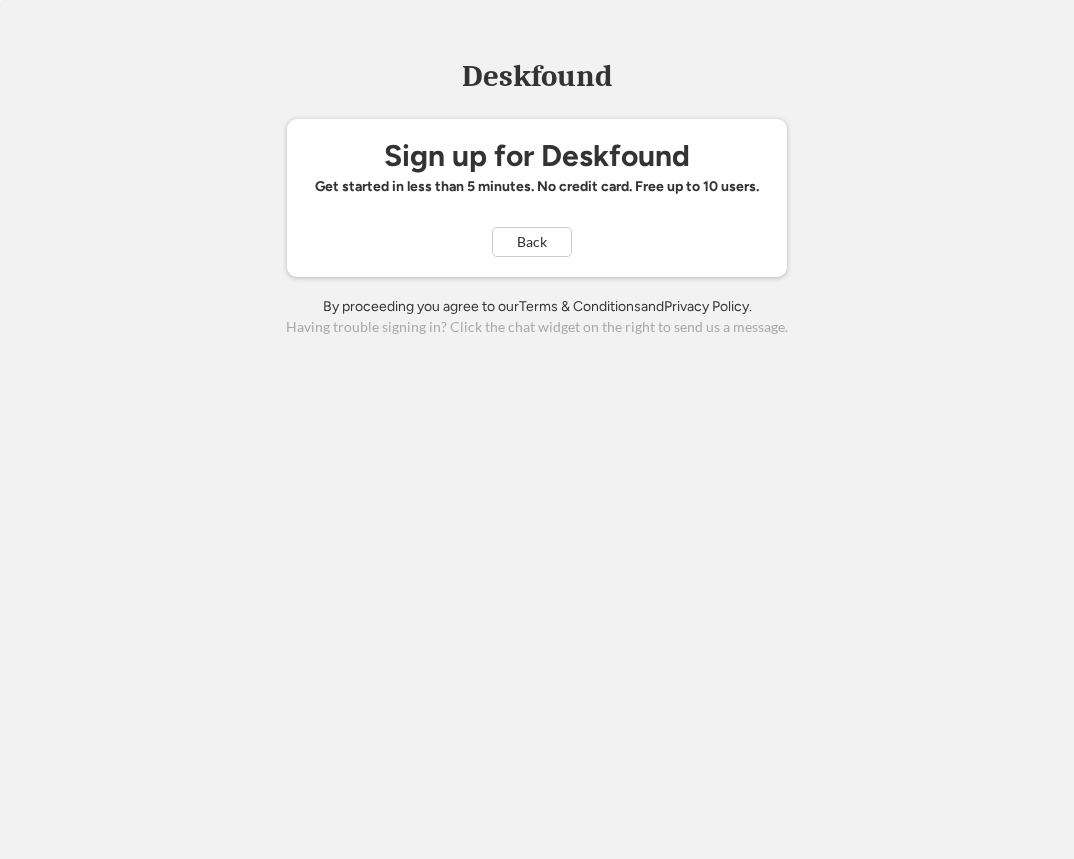 scroll, scrollTop: 0, scrollLeft: 0, axis: both 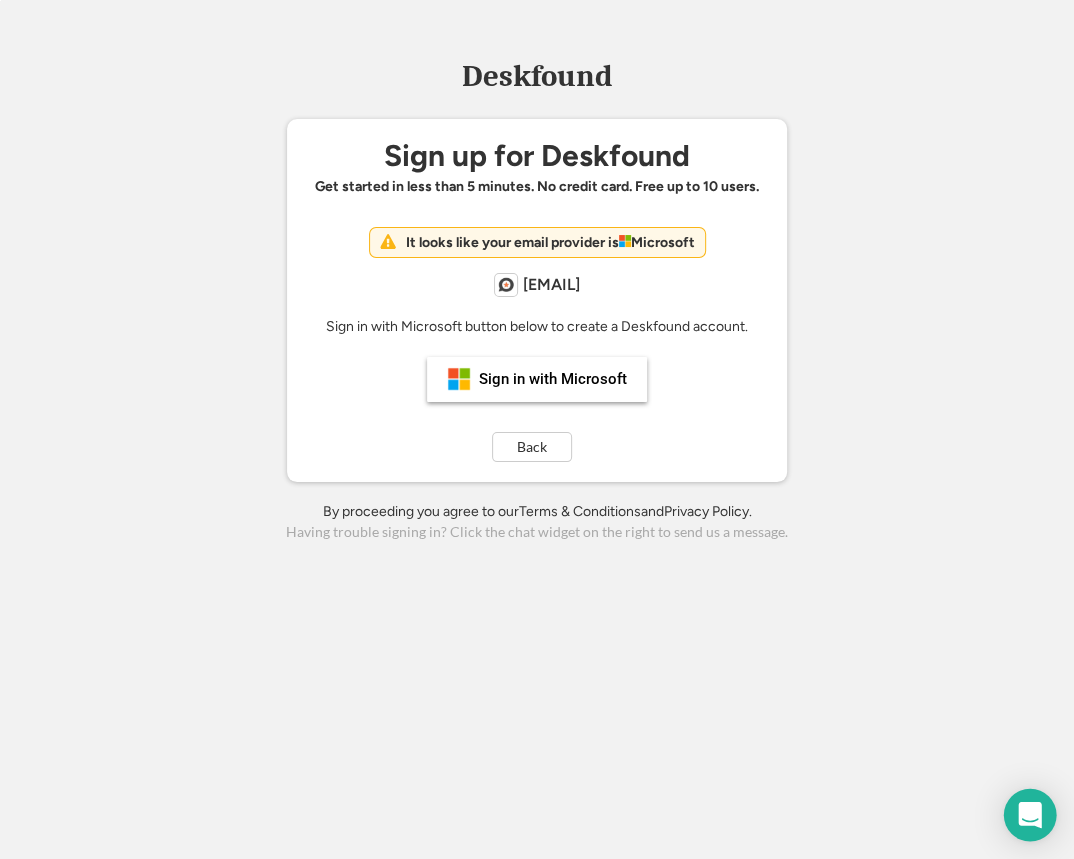 click 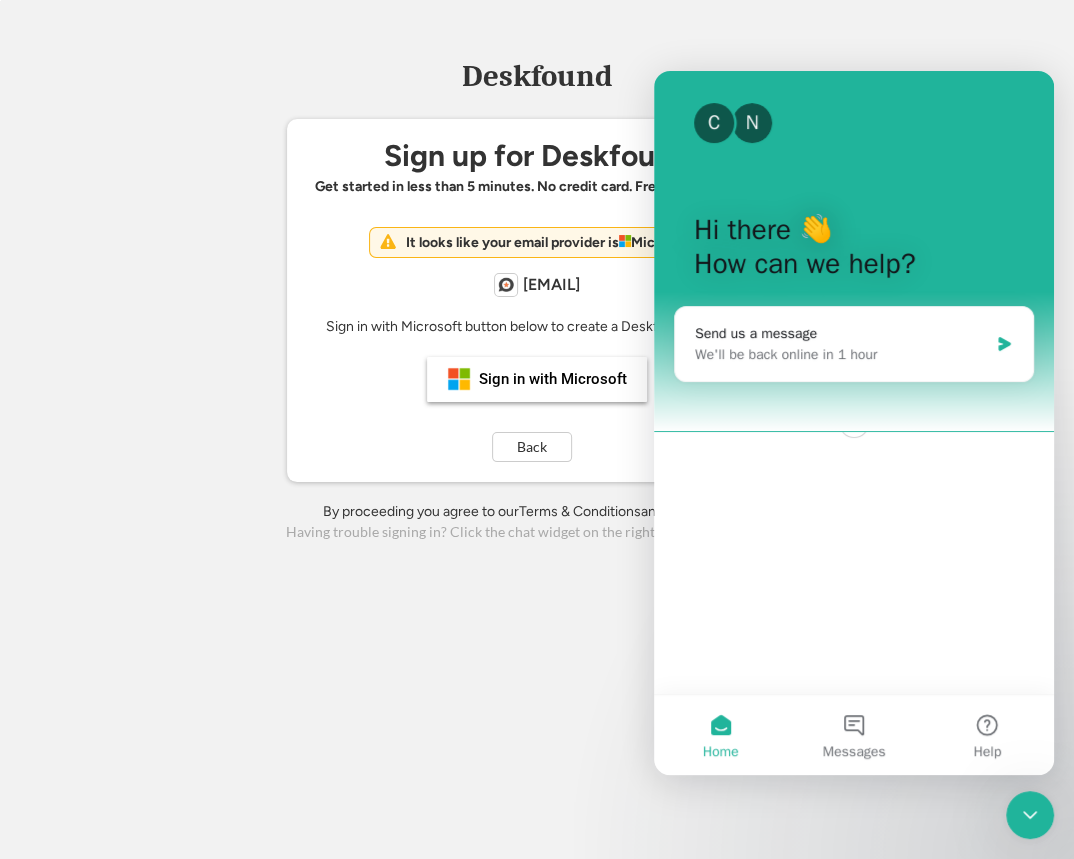 scroll, scrollTop: 0, scrollLeft: 0, axis: both 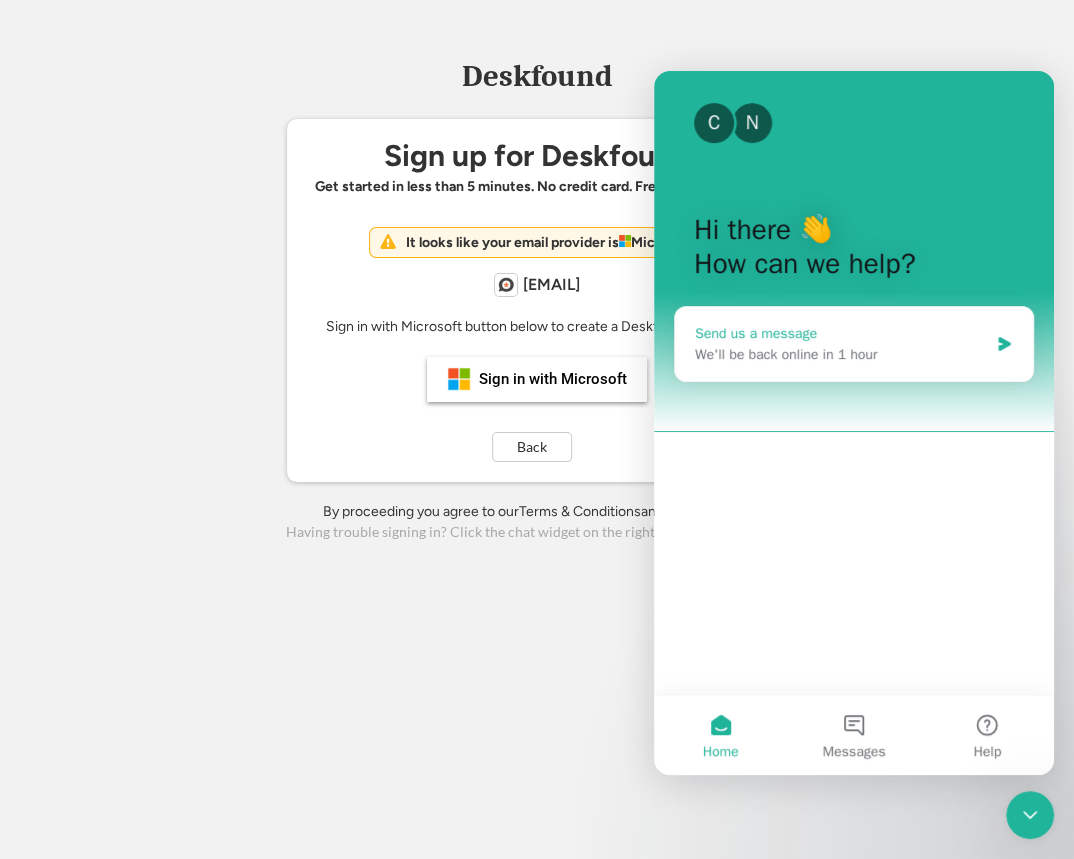 click on "We'll be back online in 1 hour" at bounding box center (841, 354) 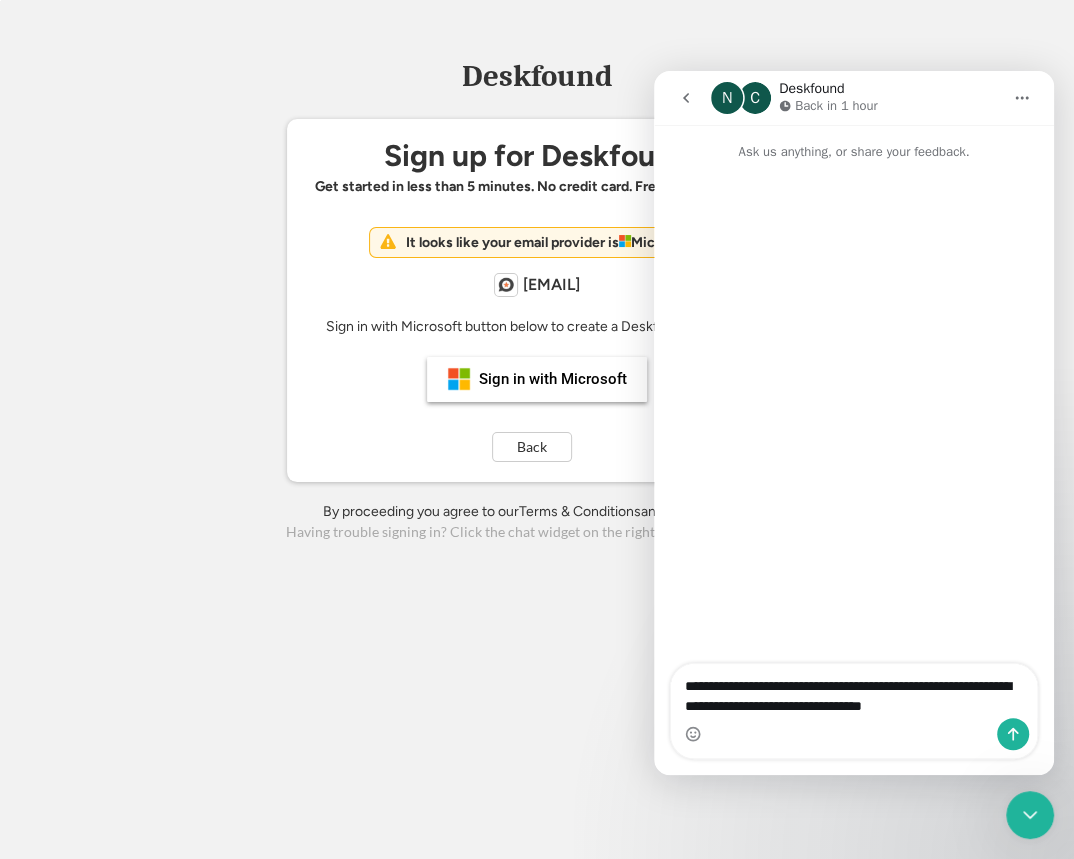 type on "**********" 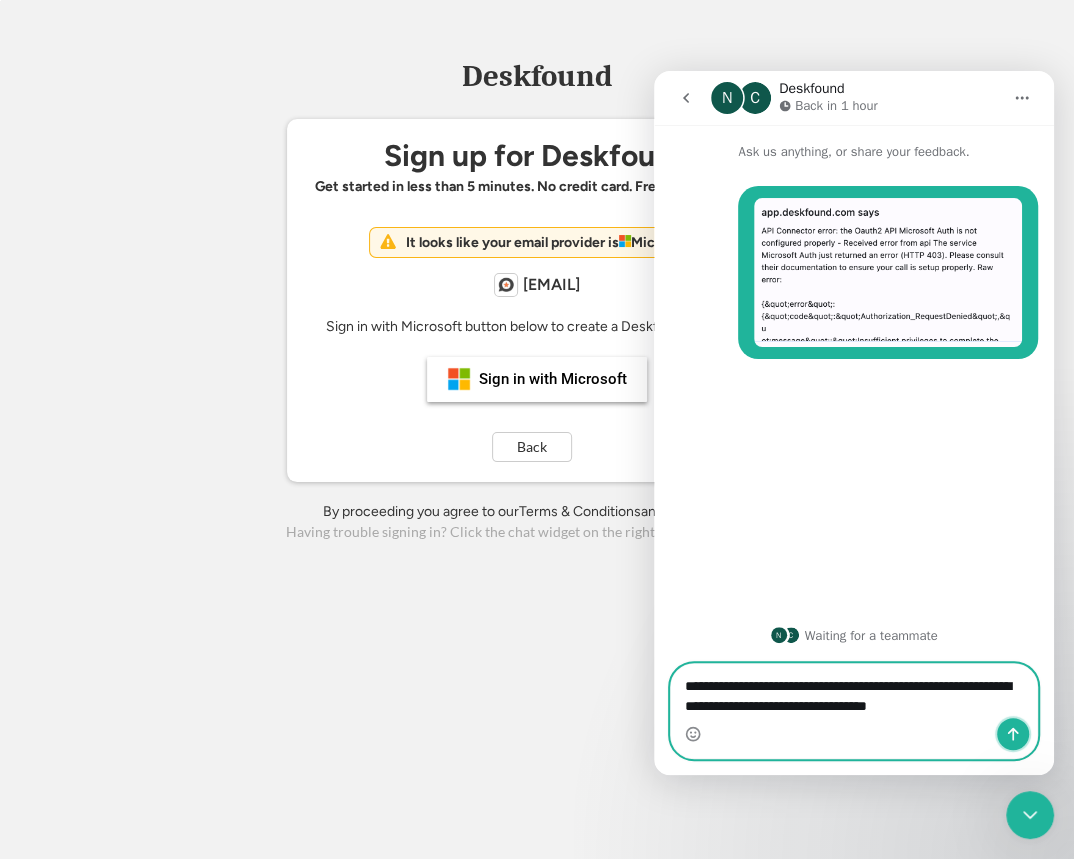 click 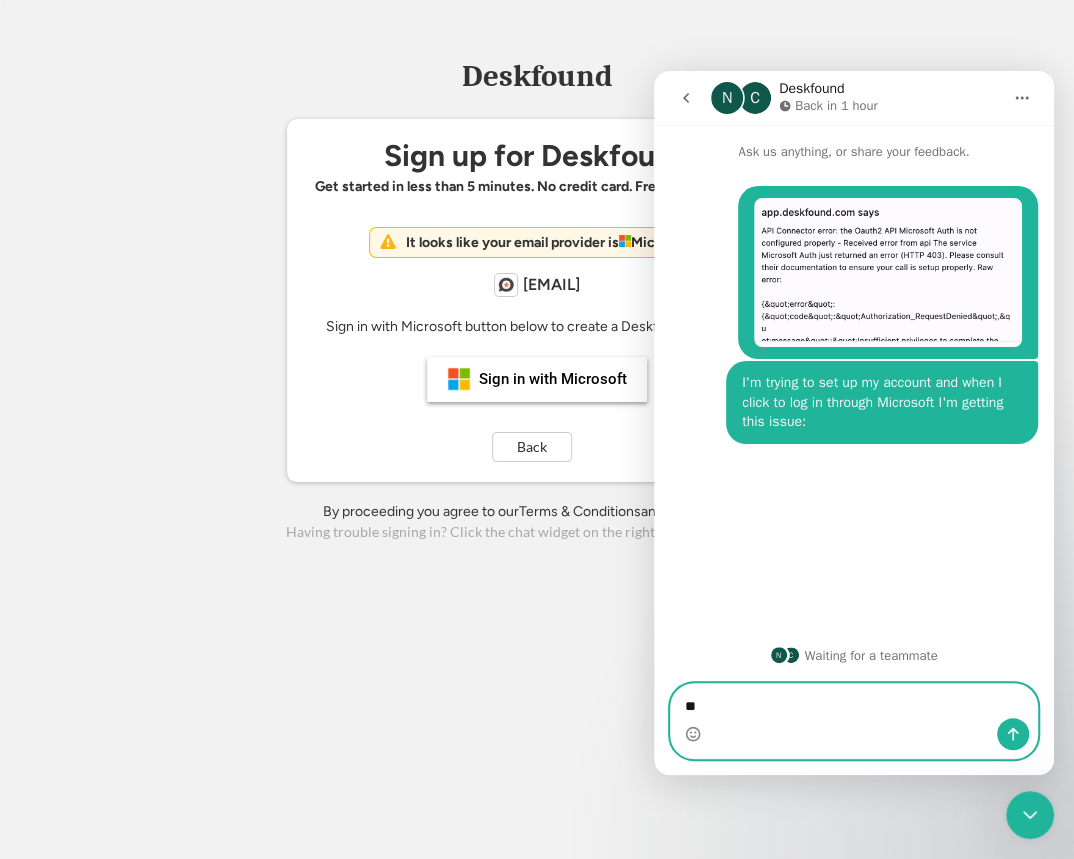 type on "*" 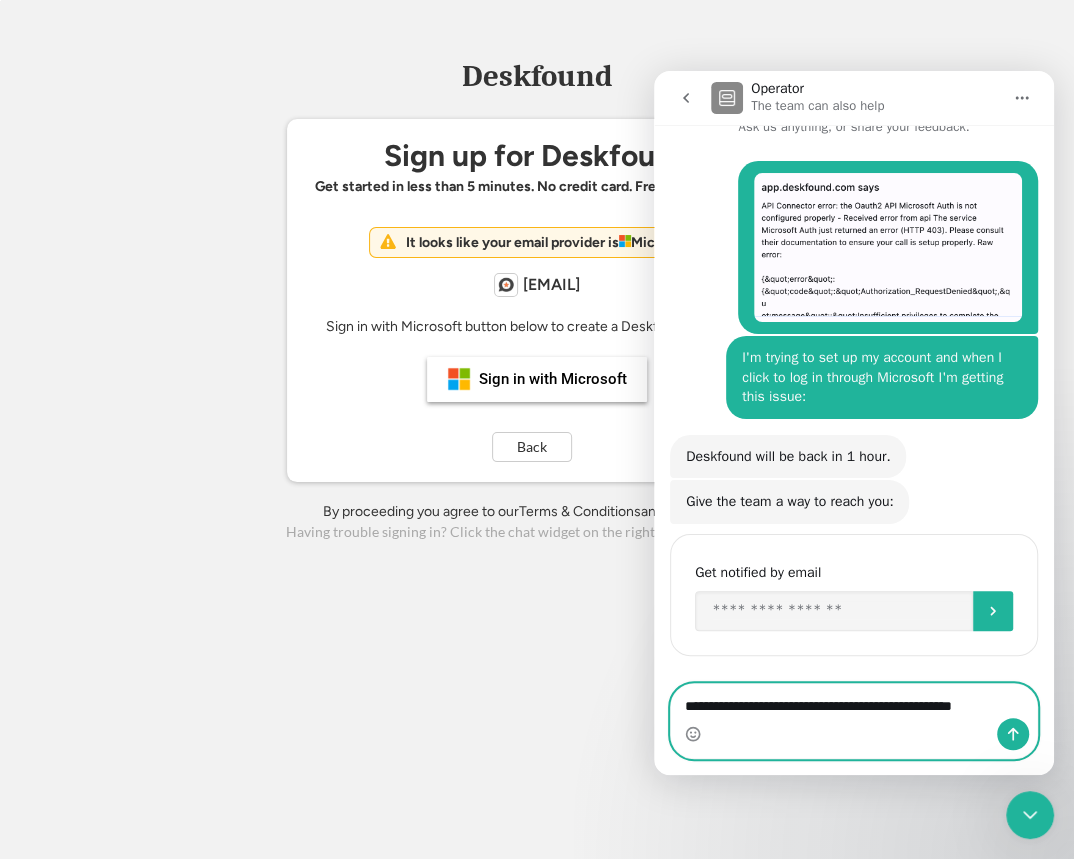 scroll, scrollTop: 45, scrollLeft: 0, axis: vertical 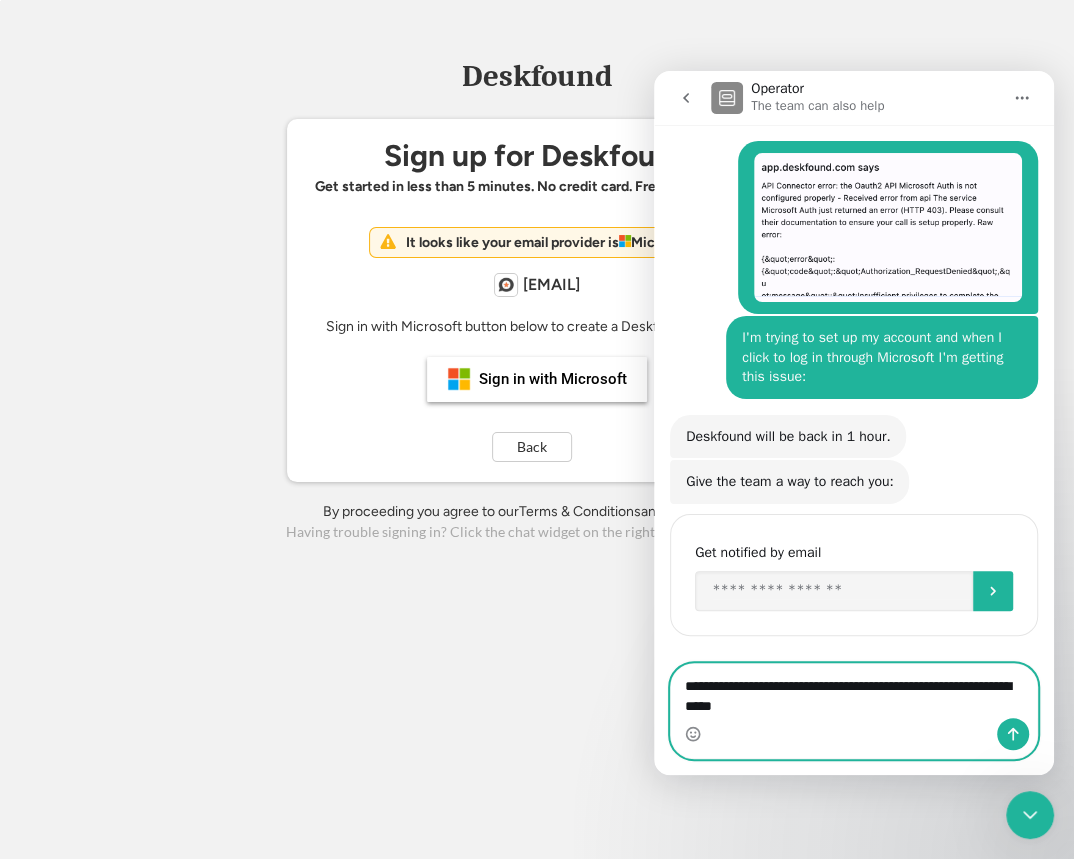 type on "**********" 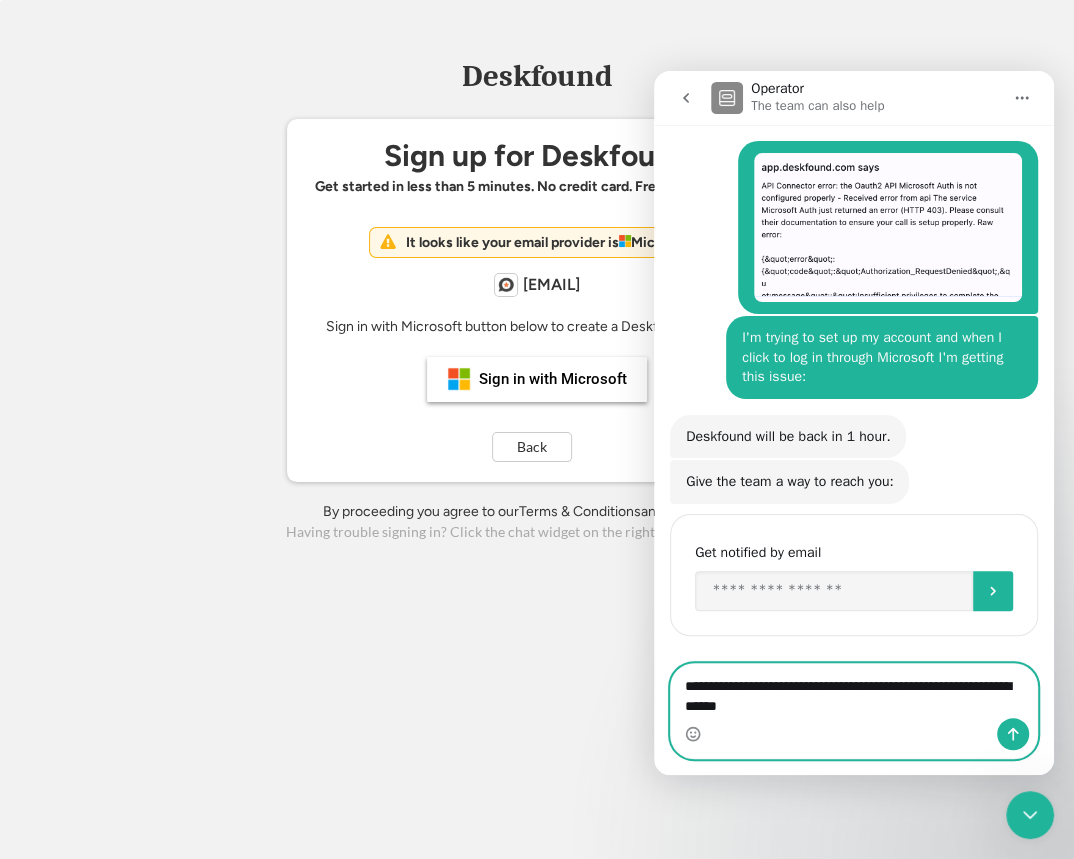 type 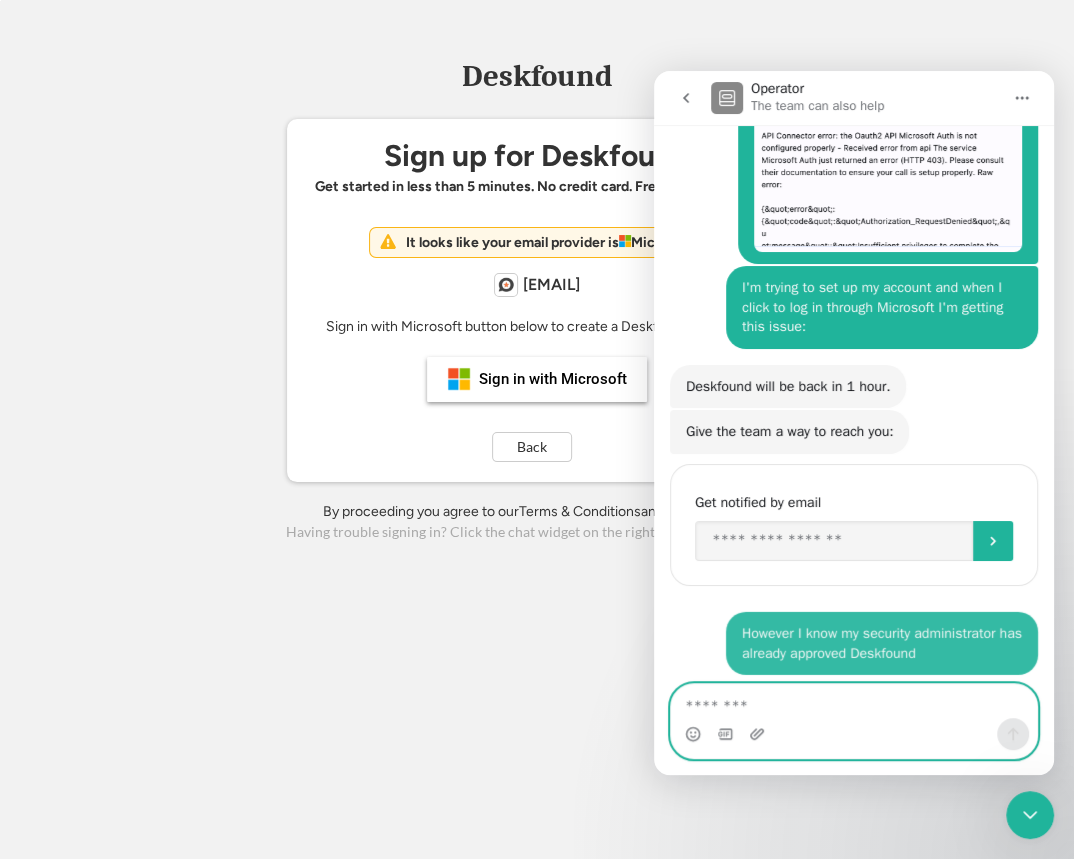 scroll, scrollTop: 104, scrollLeft: 0, axis: vertical 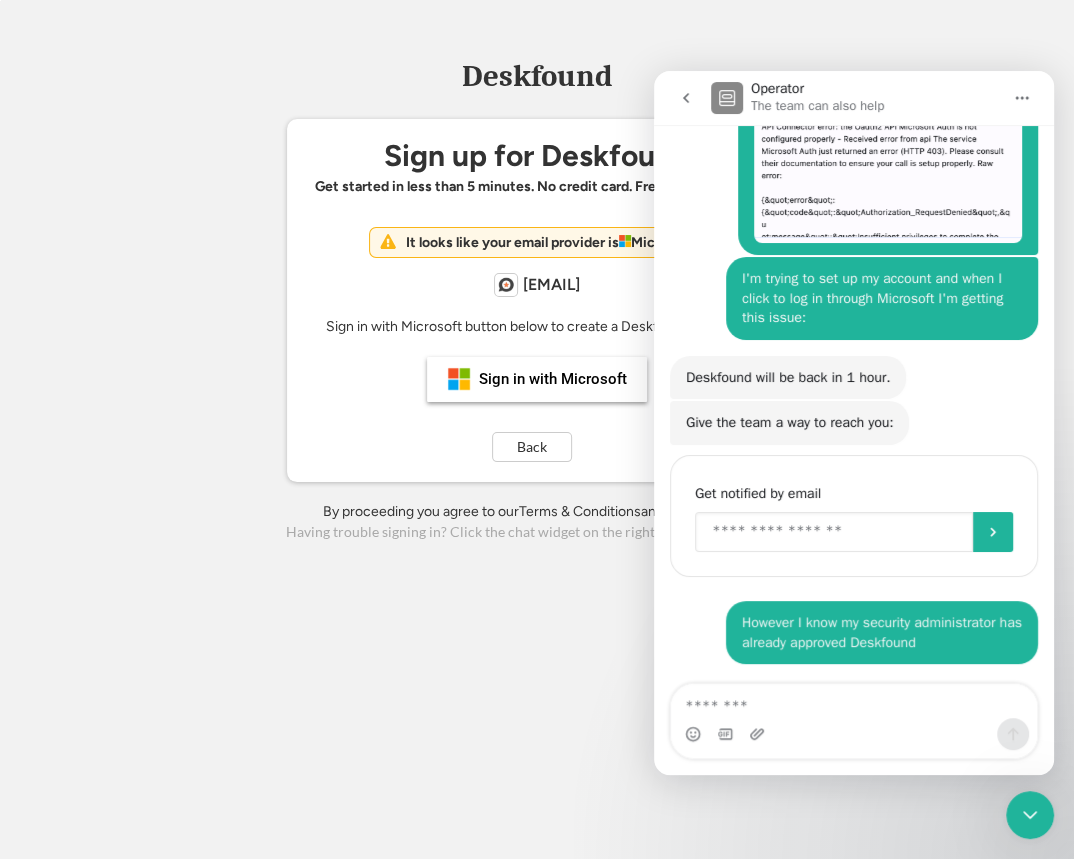click at bounding box center (834, 532) 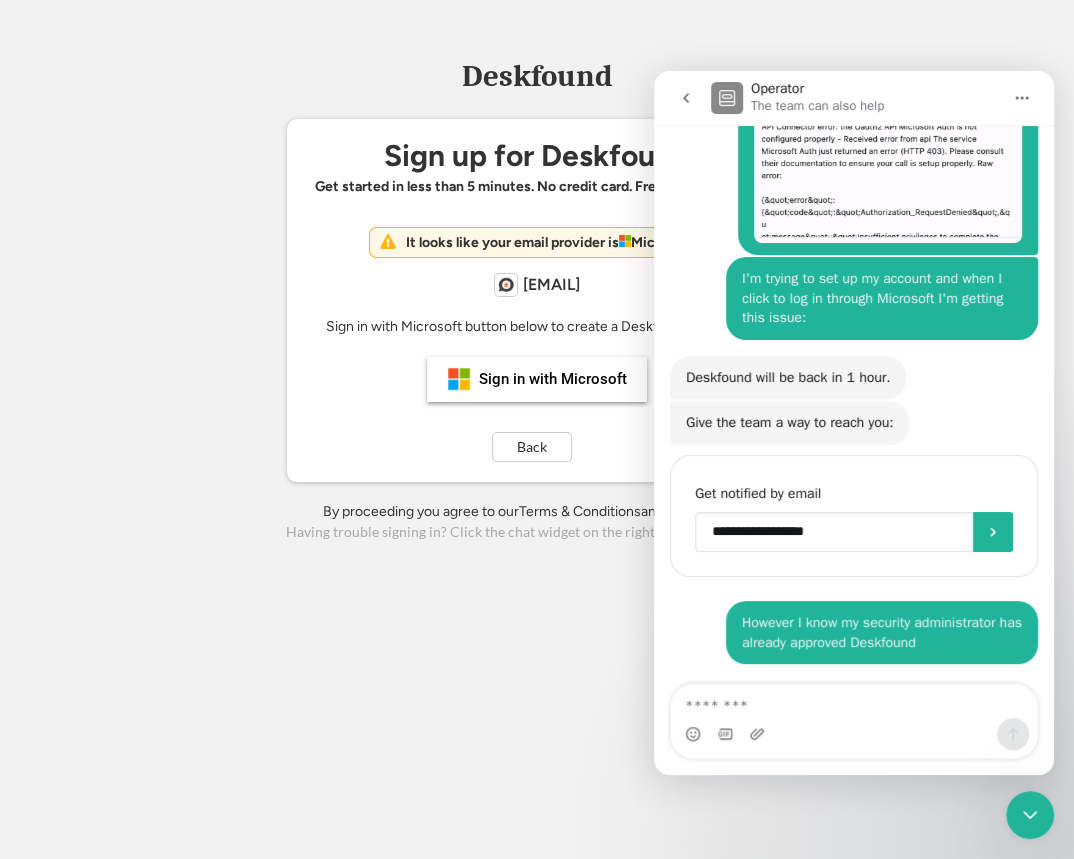 type on "**********" 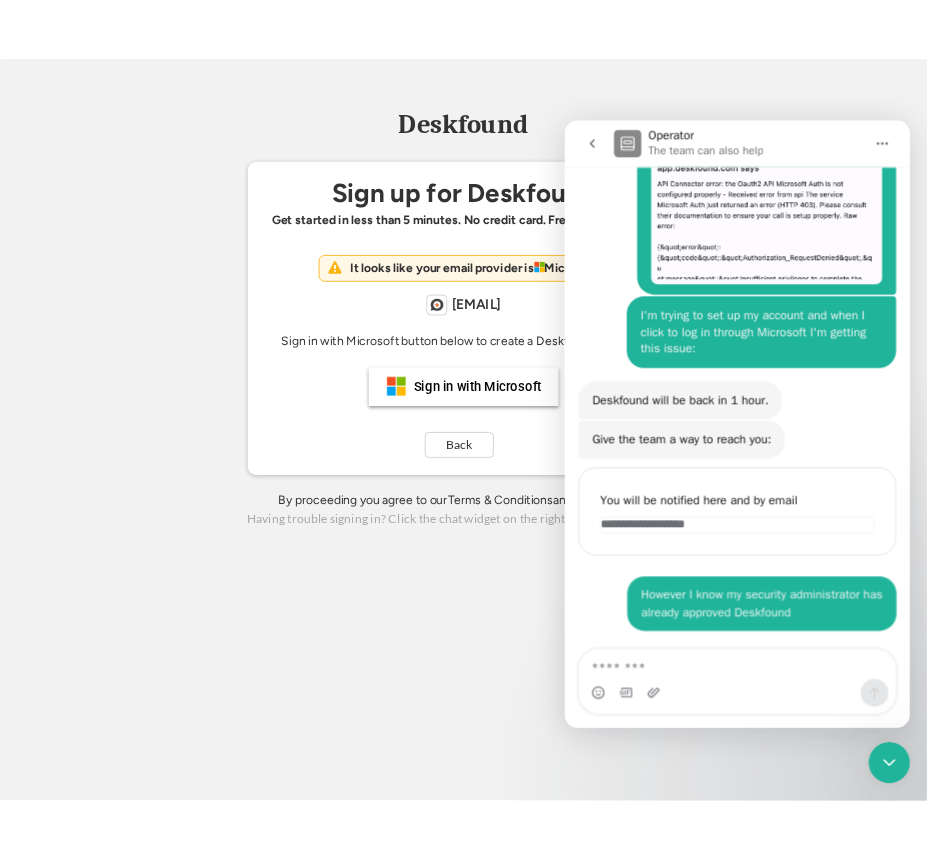 scroll, scrollTop: 84, scrollLeft: 0, axis: vertical 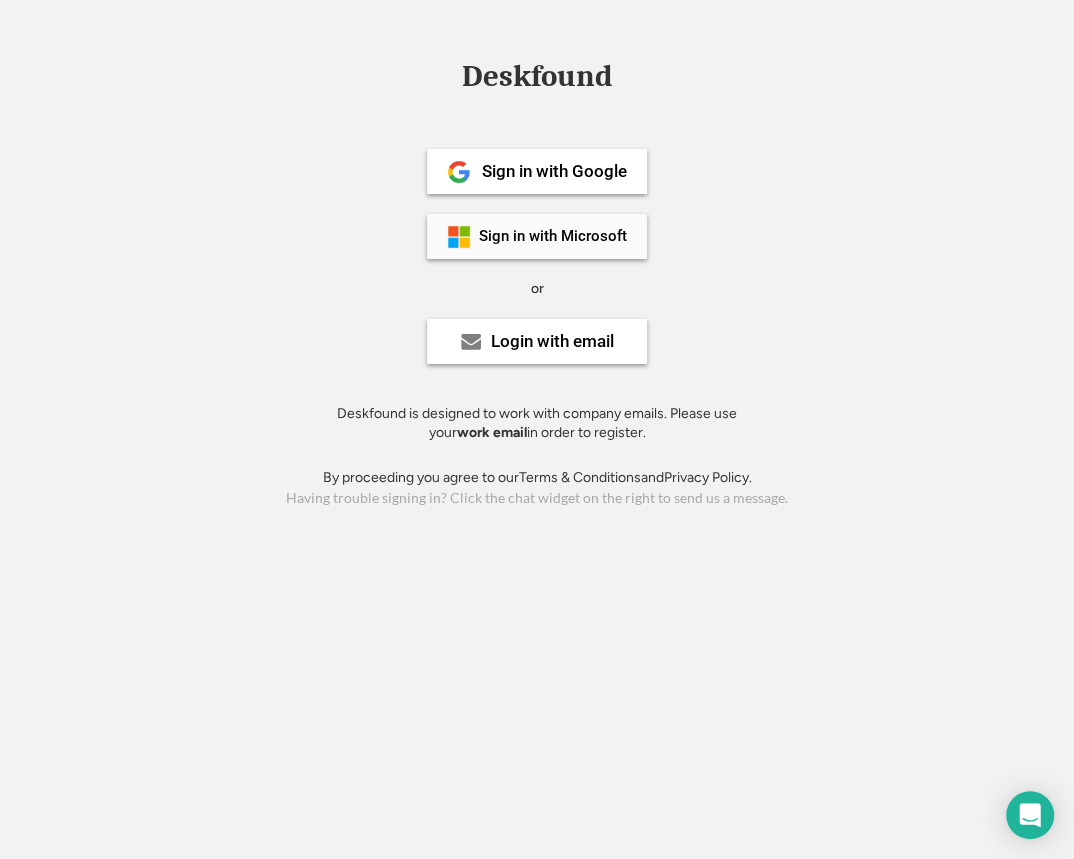 click on "Sign in with Microsoft" at bounding box center (537, 236) 